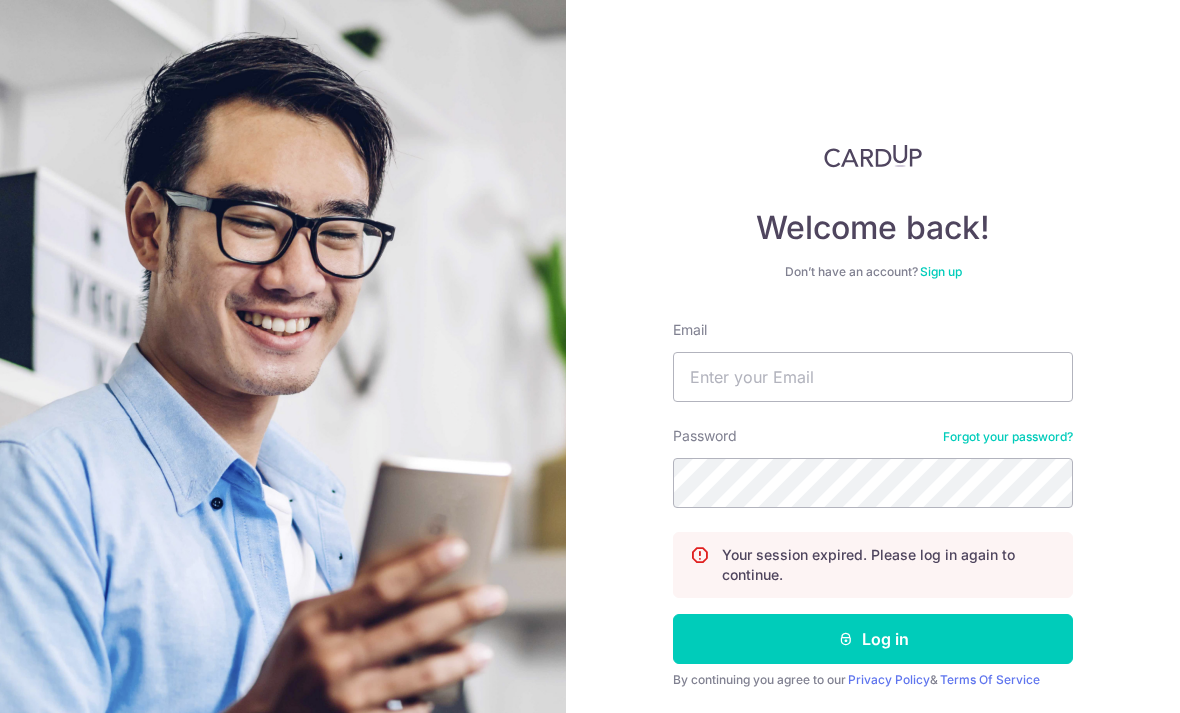 scroll, scrollTop: 0, scrollLeft: 0, axis: both 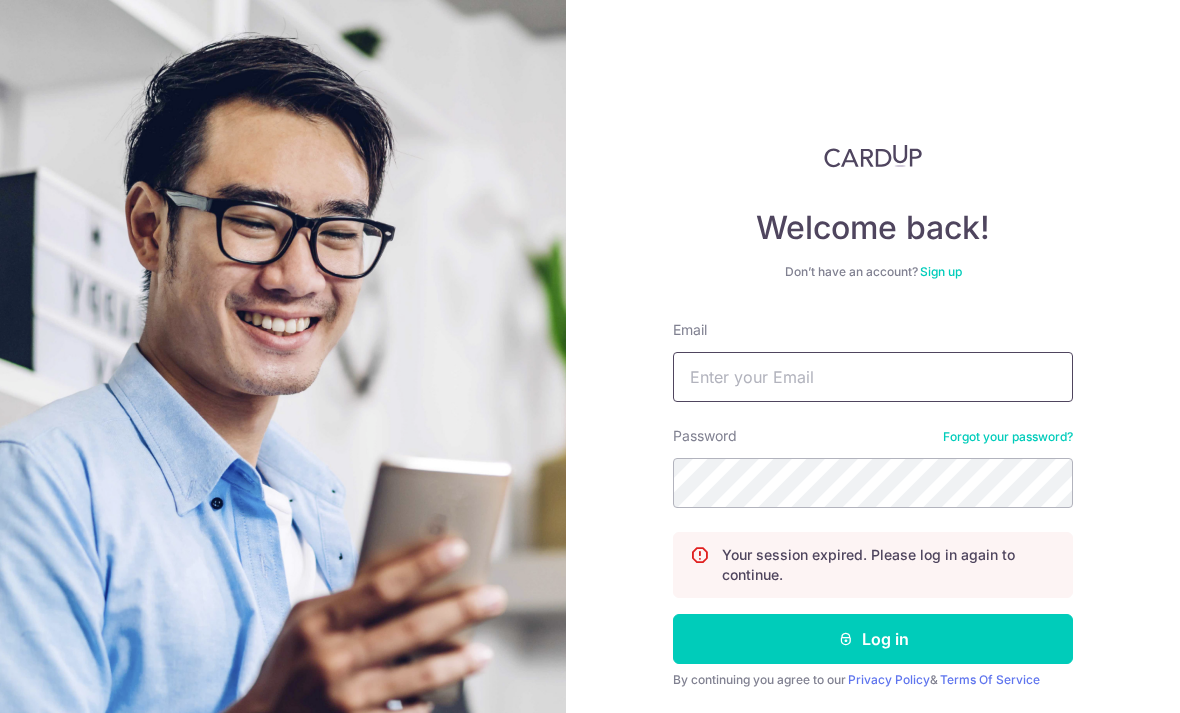 click on "Email" at bounding box center [873, 377] 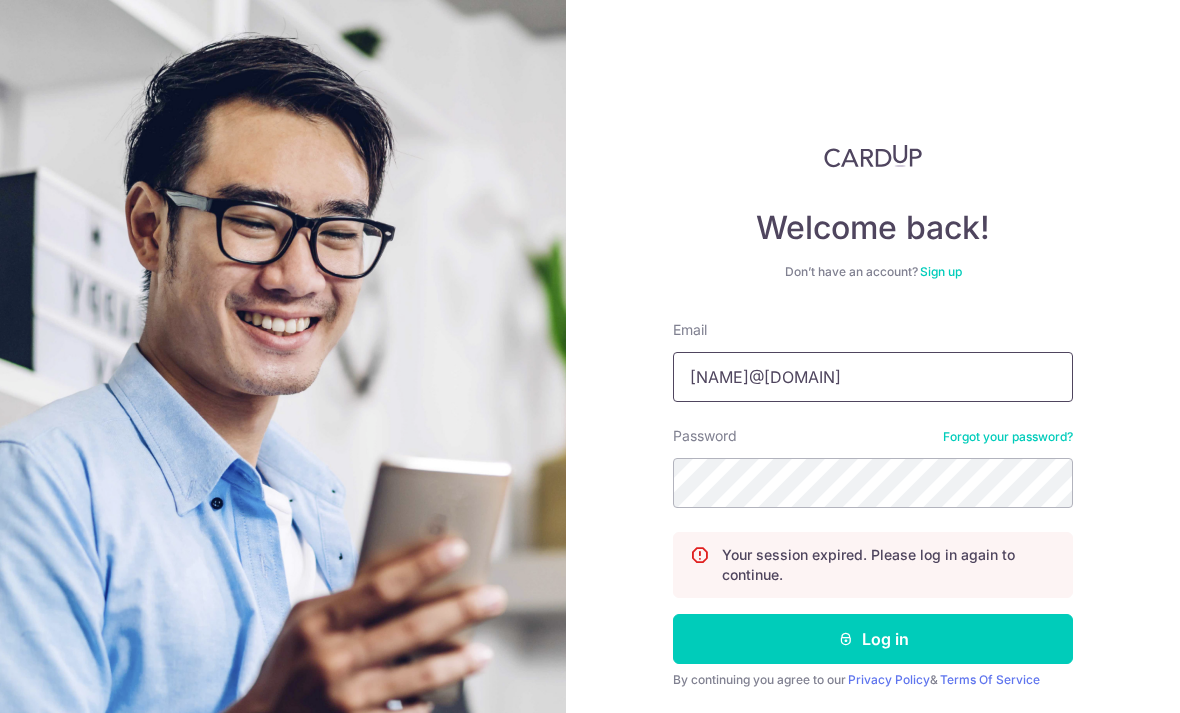 type on "[NAME]@[DOMAIN]" 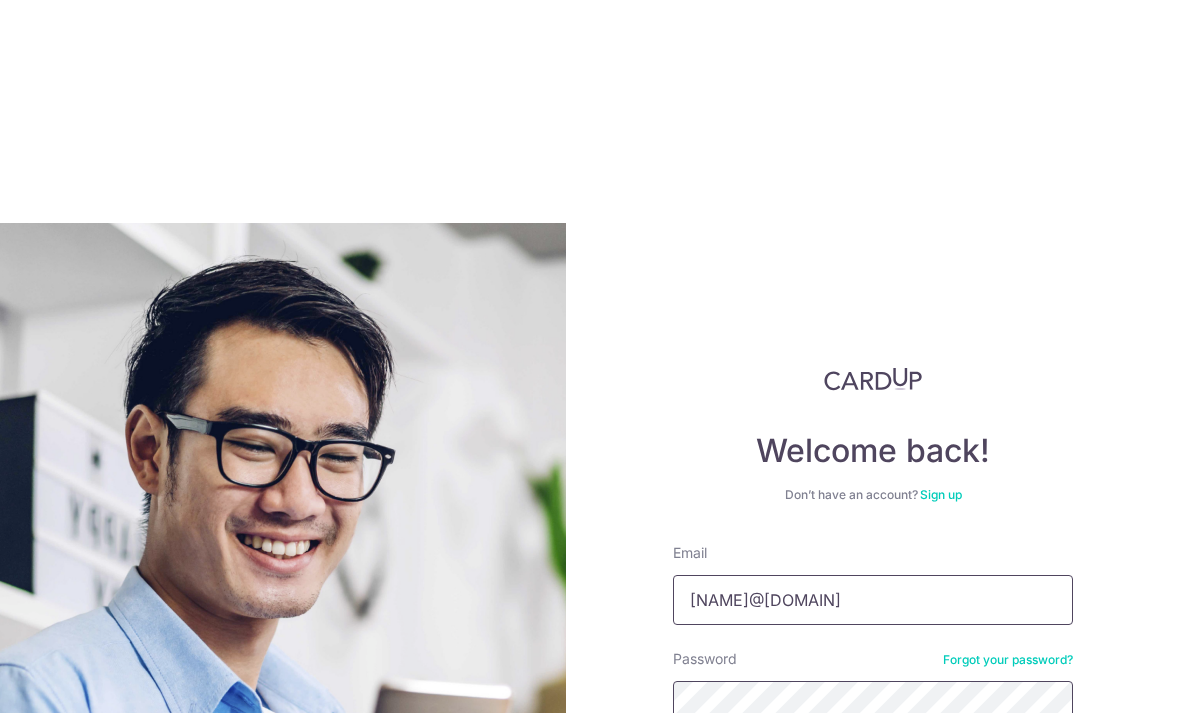 scroll, scrollTop: 64, scrollLeft: 0, axis: vertical 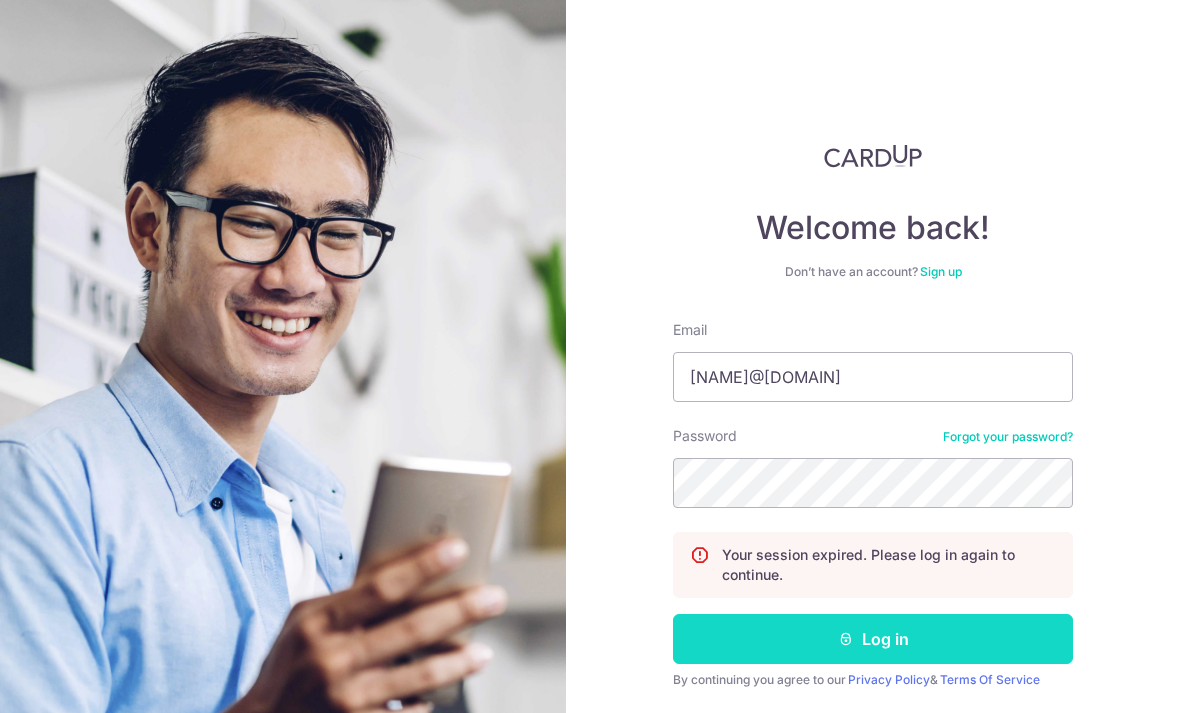 click on "Log in" at bounding box center [873, 639] 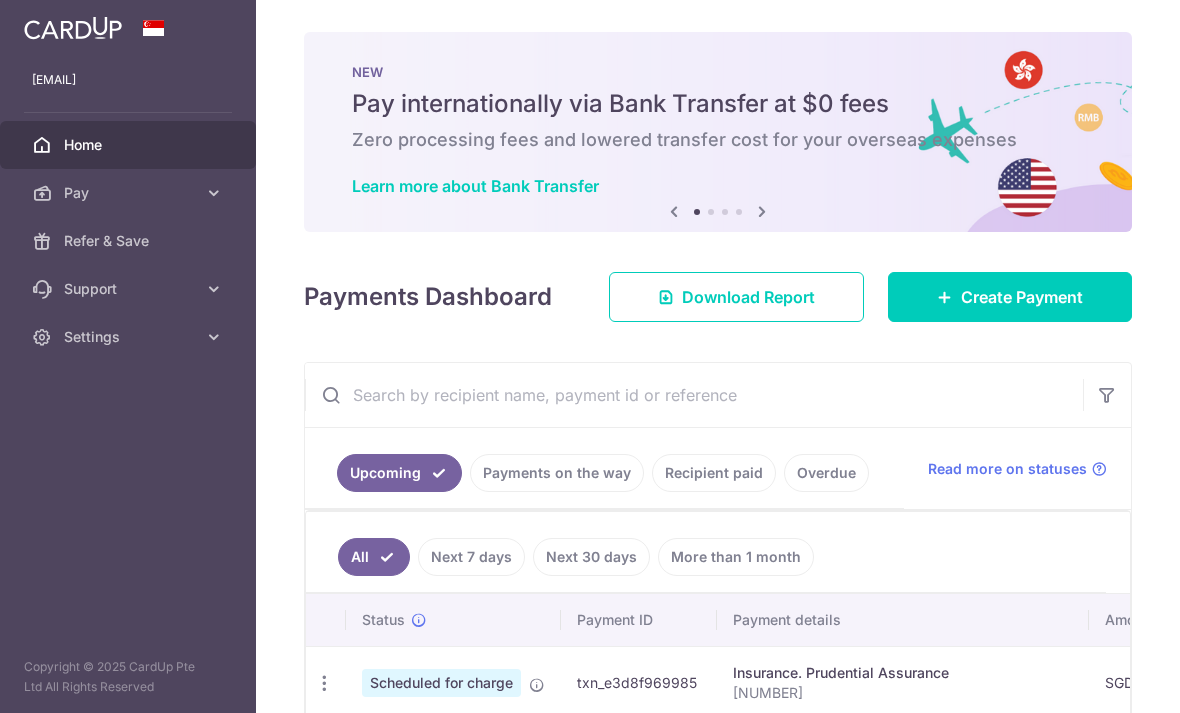 scroll, scrollTop: 0, scrollLeft: 0, axis: both 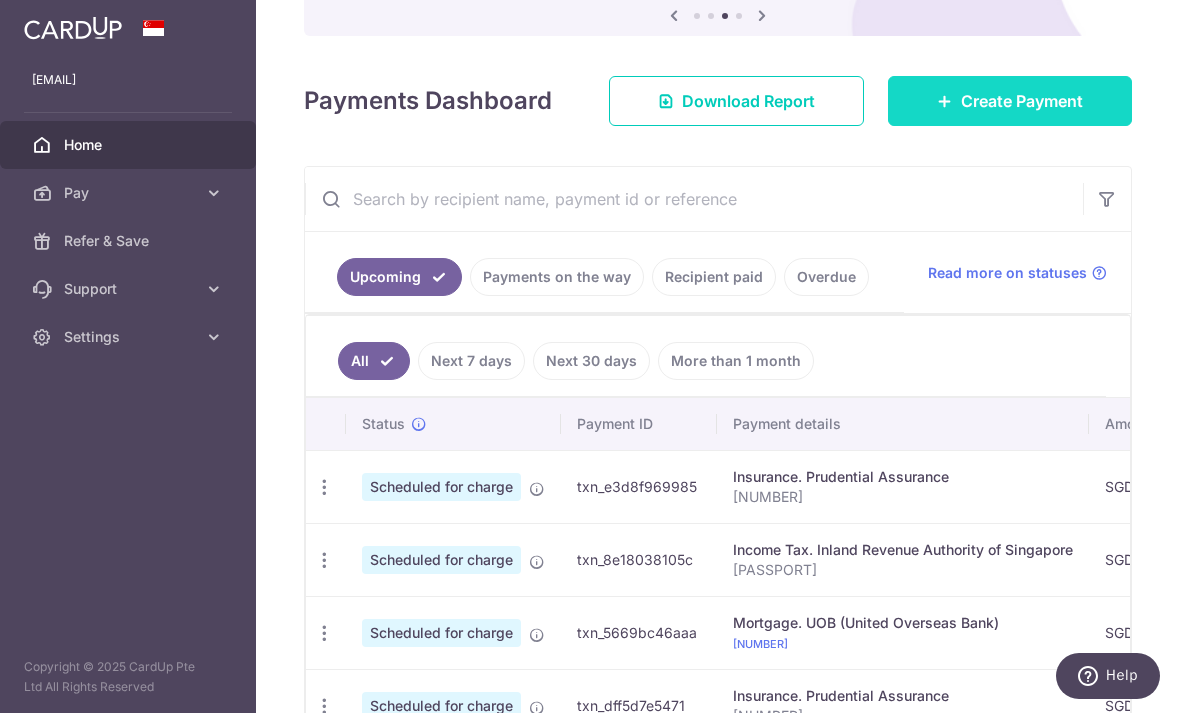 click on "Create Payment" at bounding box center (1022, 101) 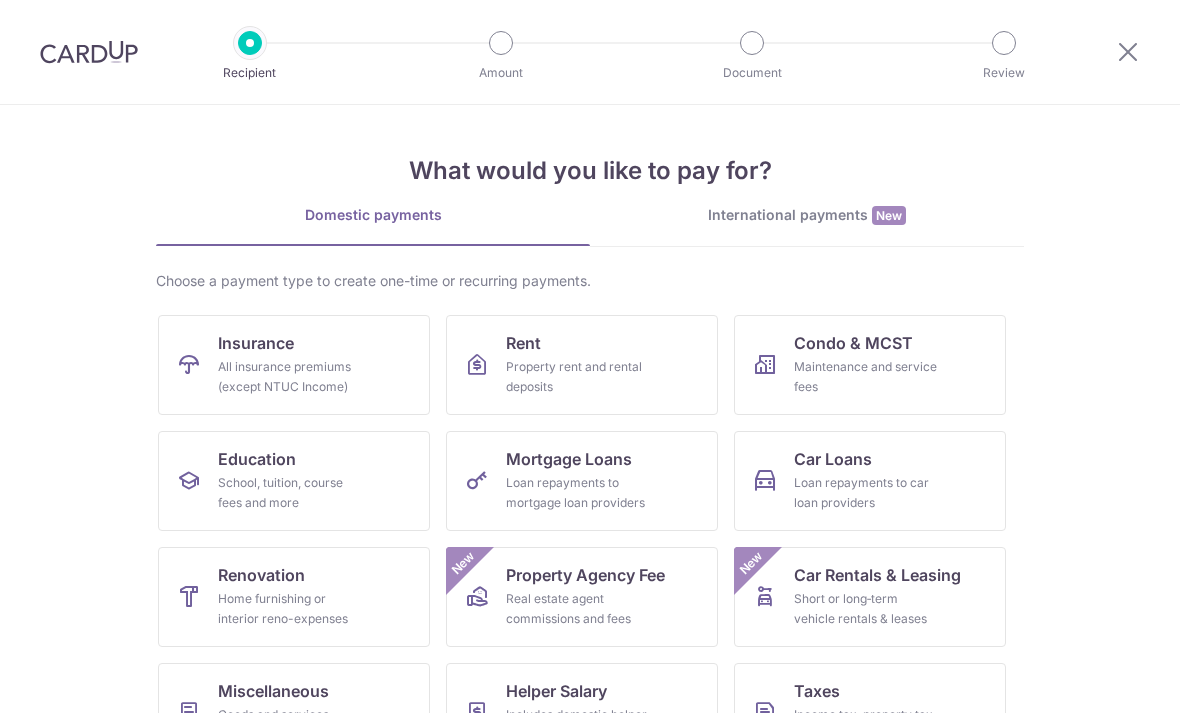 scroll, scrollTop: 0, scrollLeft: 0, axis: both 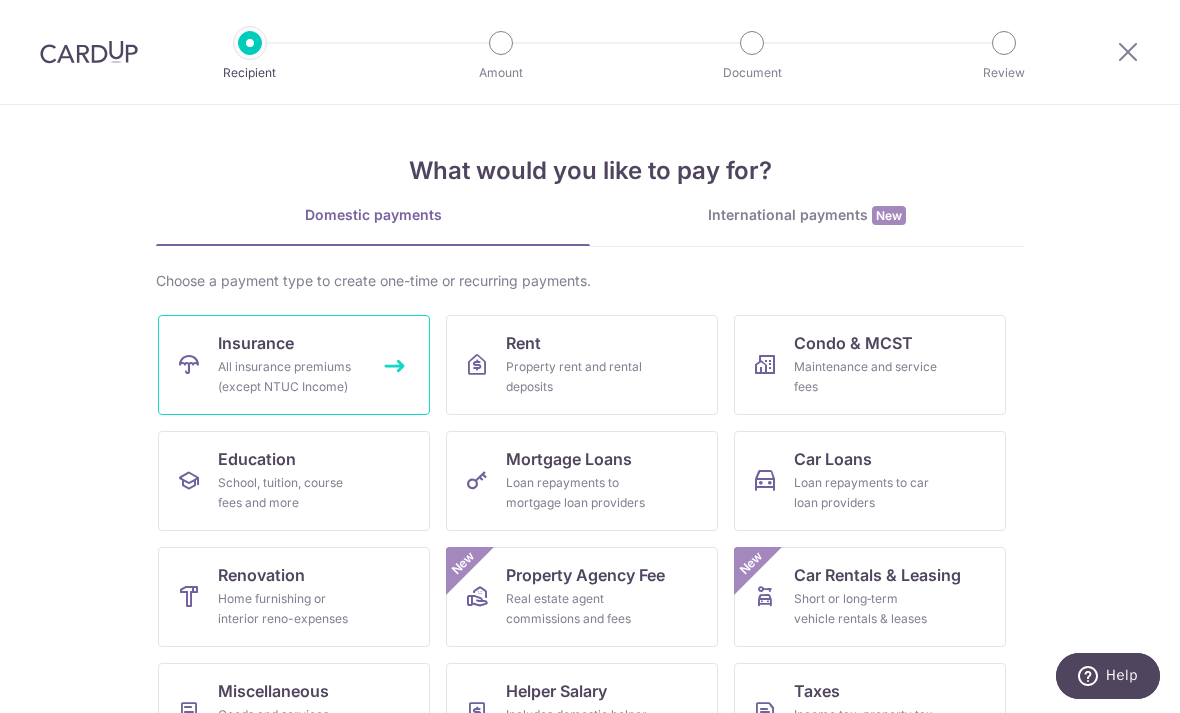 click on "All insurance premiums (except NTUC Income)" at bounding box center [290, 377] 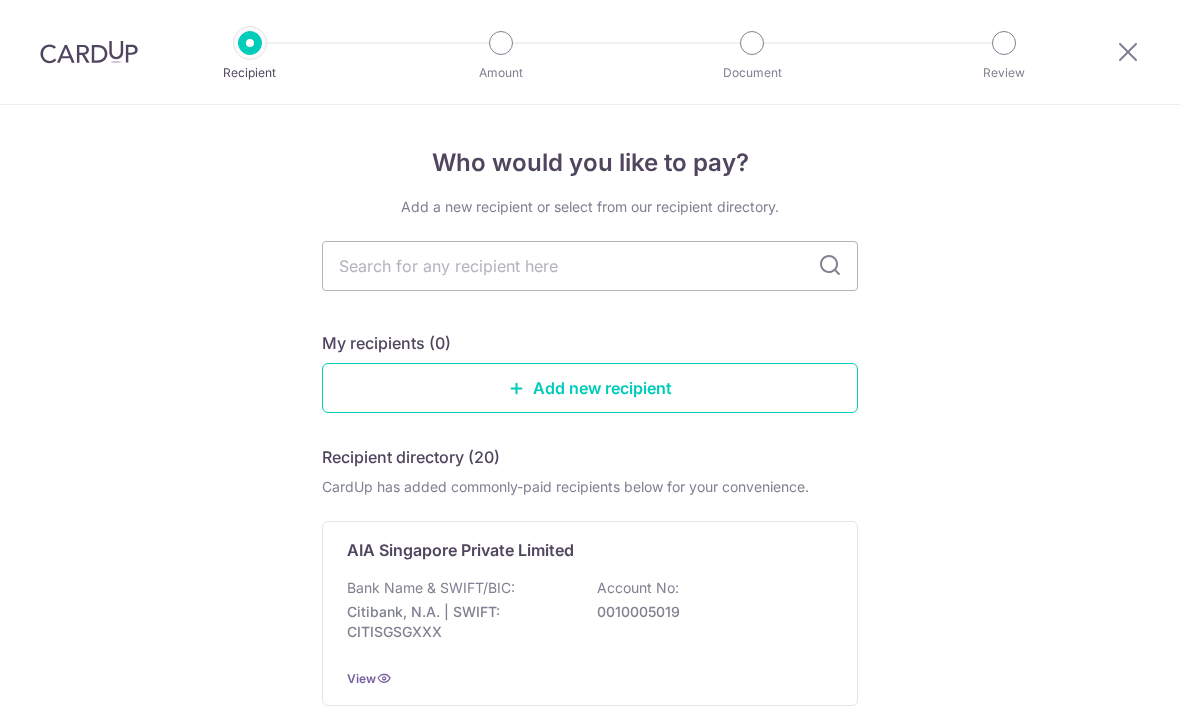 scroll, scrollTop: 0, scrollLeft: 0, axis: both 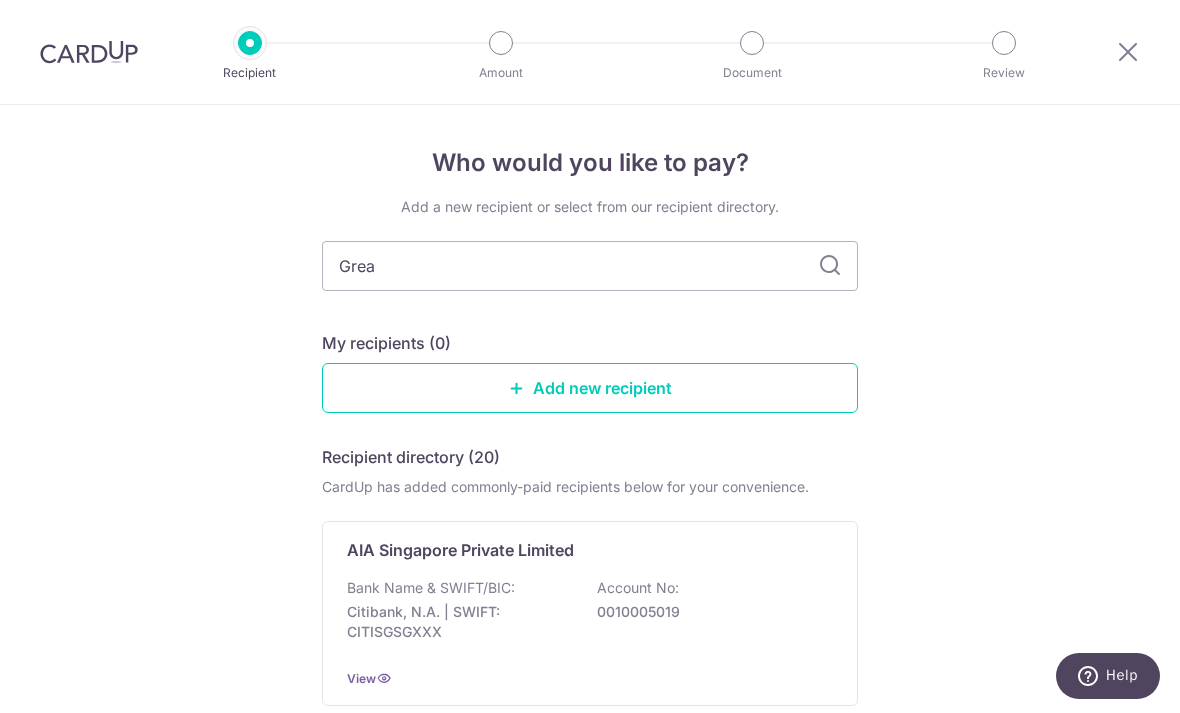 type on "Great" 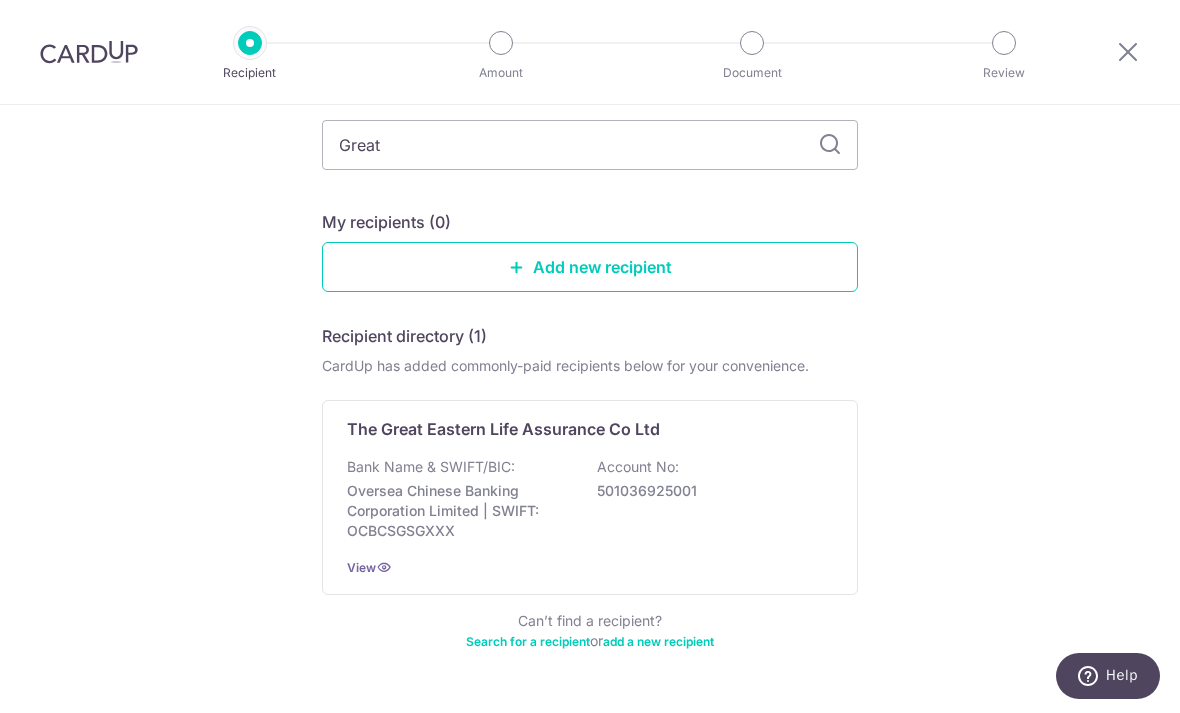 scroll, scrollTop: 121, scrollLeft: 0, axis: vertical 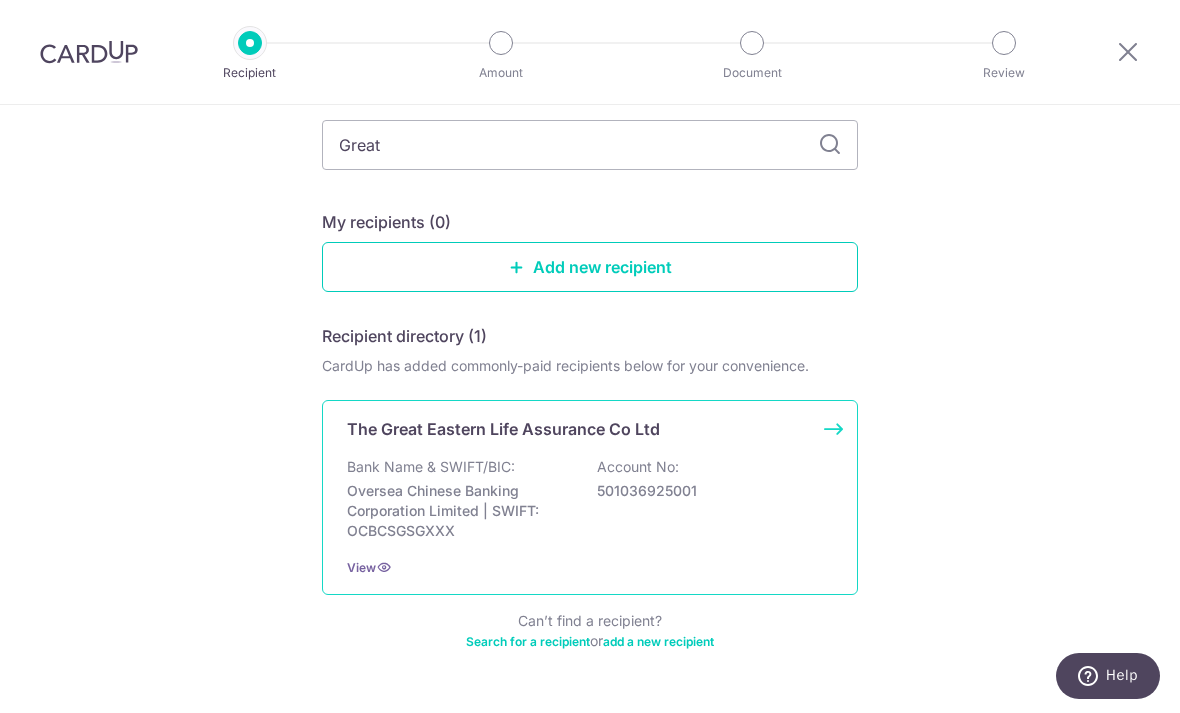 click on "Bank Name & SWIFT/BIC:" at bounding box center [431, 467] 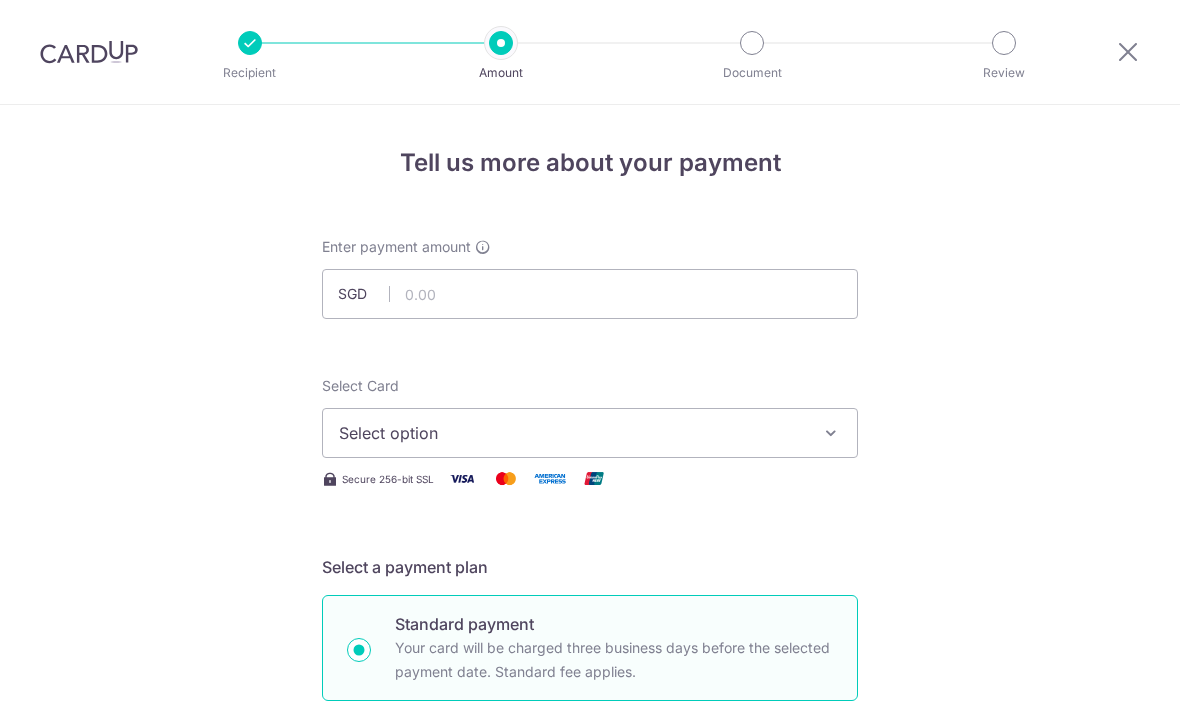scroll, scrollTop: 0, scrollLeft: 0, axis: both 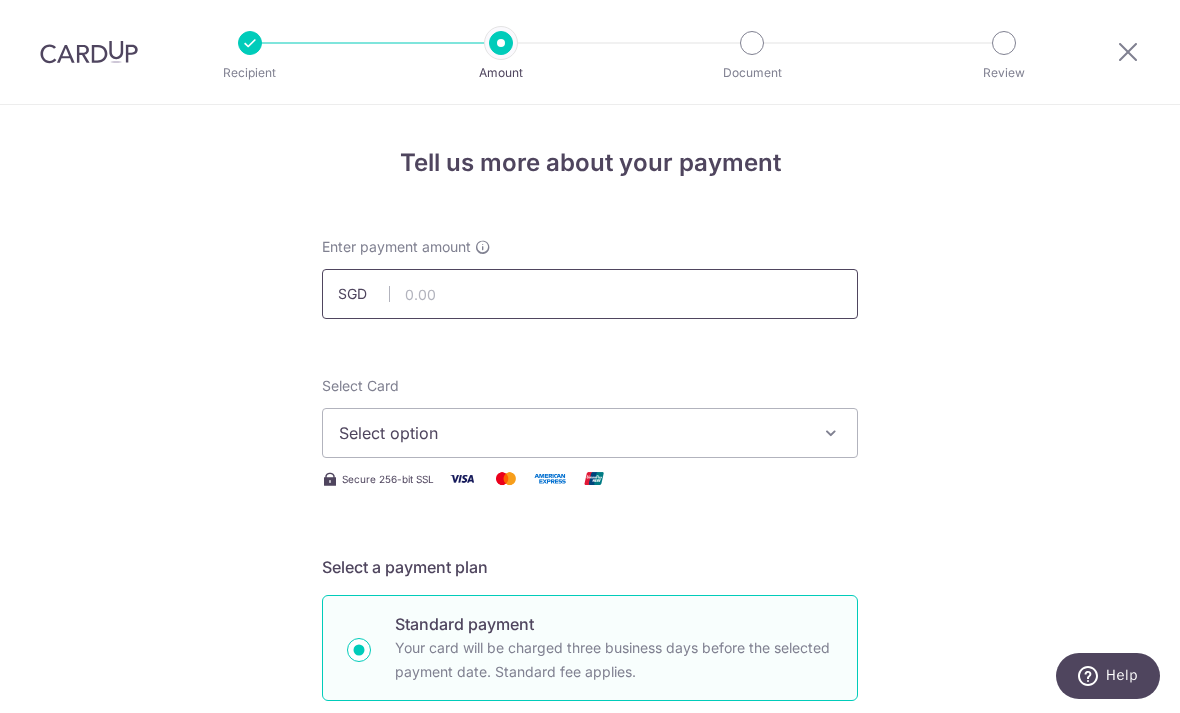 click at bounding box center [590, 294] 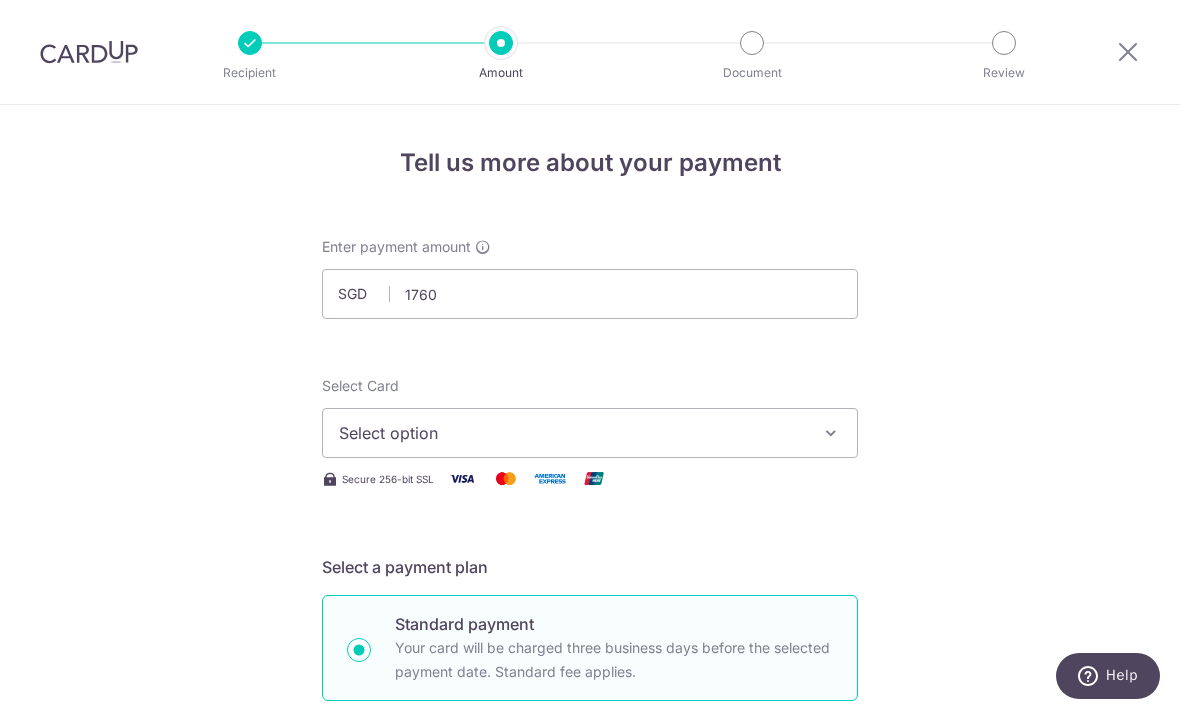 click on "Select option" at bounding box center (590, 433) 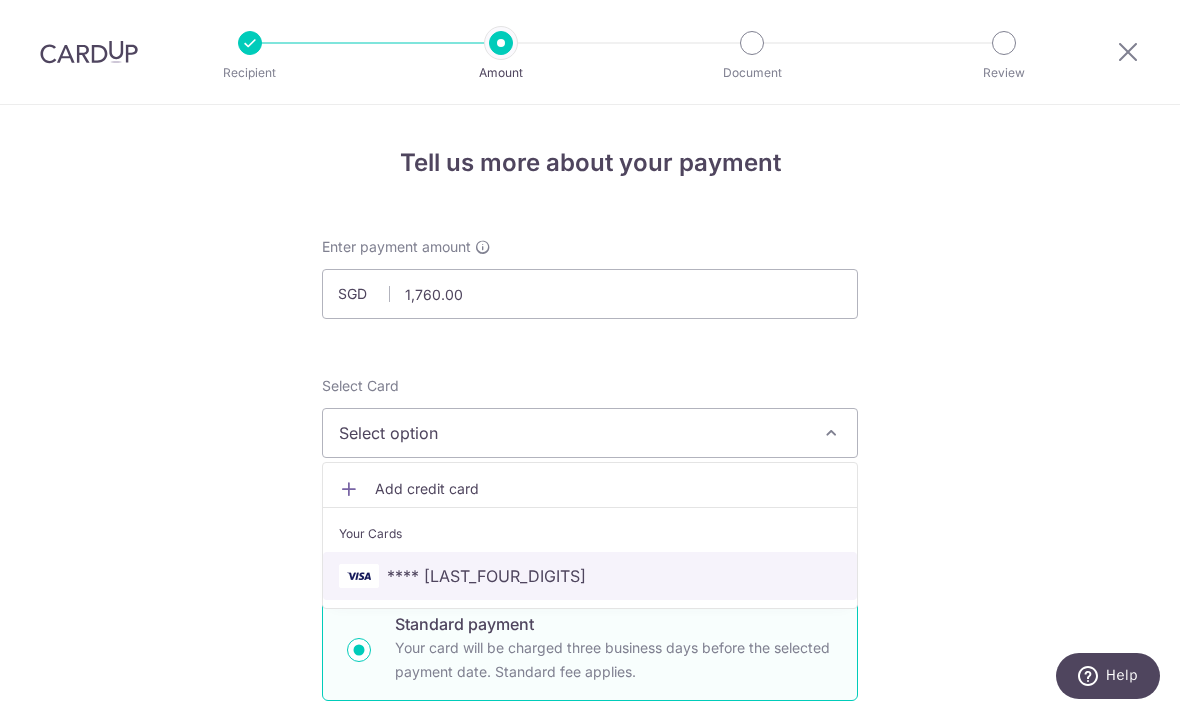 click on "**** 2558" at bounding box center [590, 576] 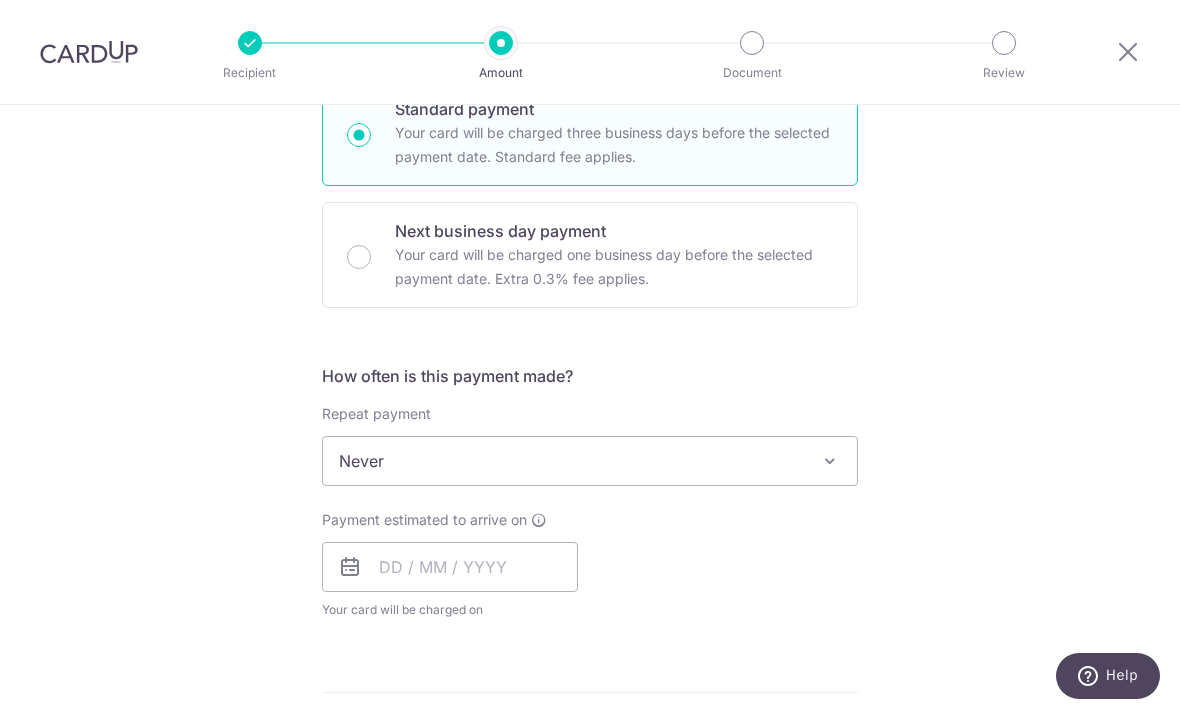 scroll, scrollTop: 516, scrollLeft: 0, axis: vertical 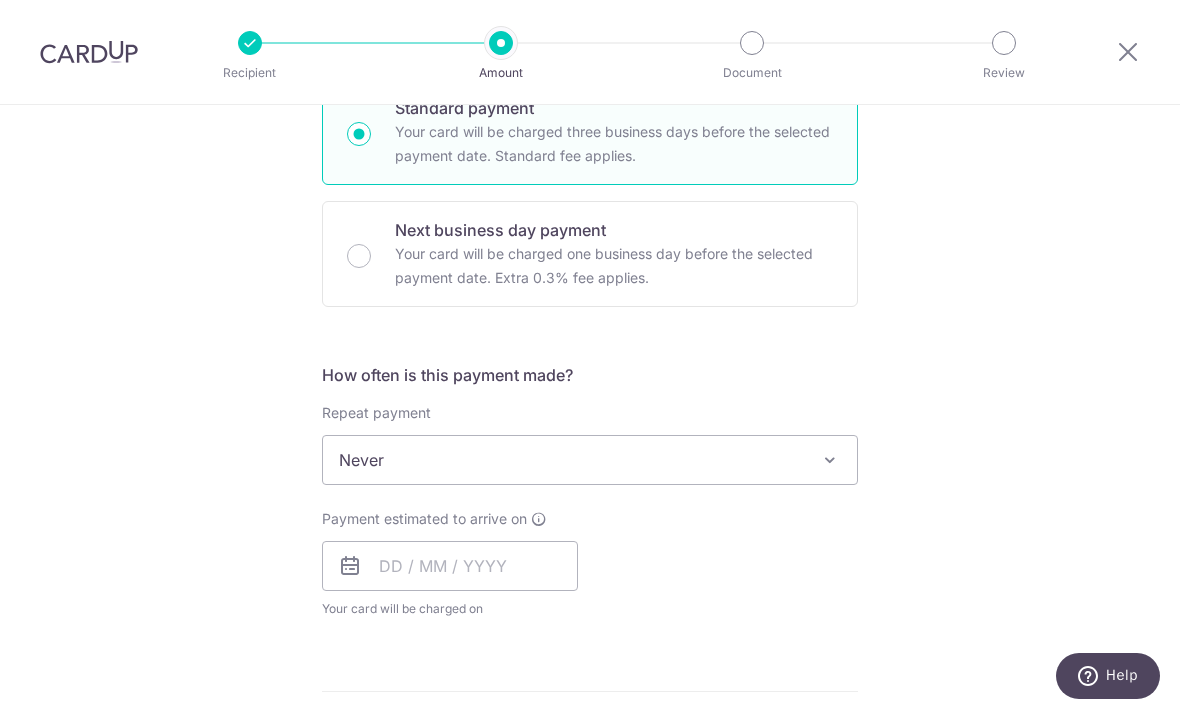 click on "Never" at bounding box center (590, 460) 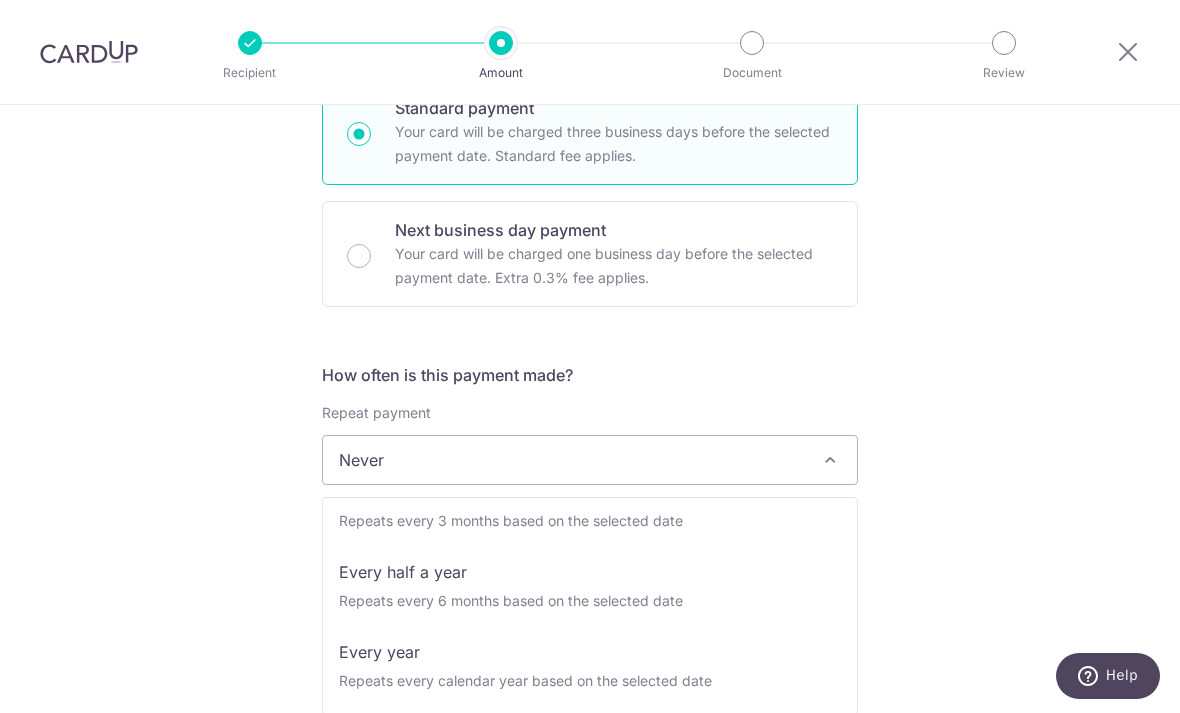 scroll, scrollTop: 280, scrollLeft: 0, axis: vertical 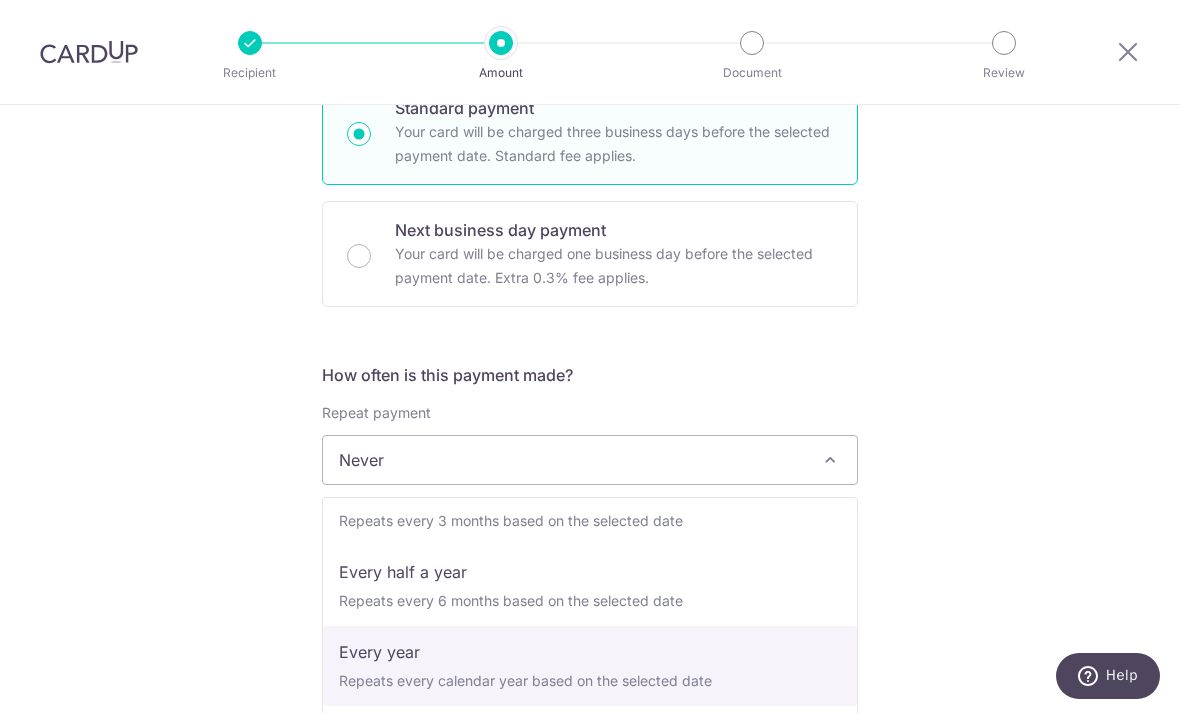select on "6" 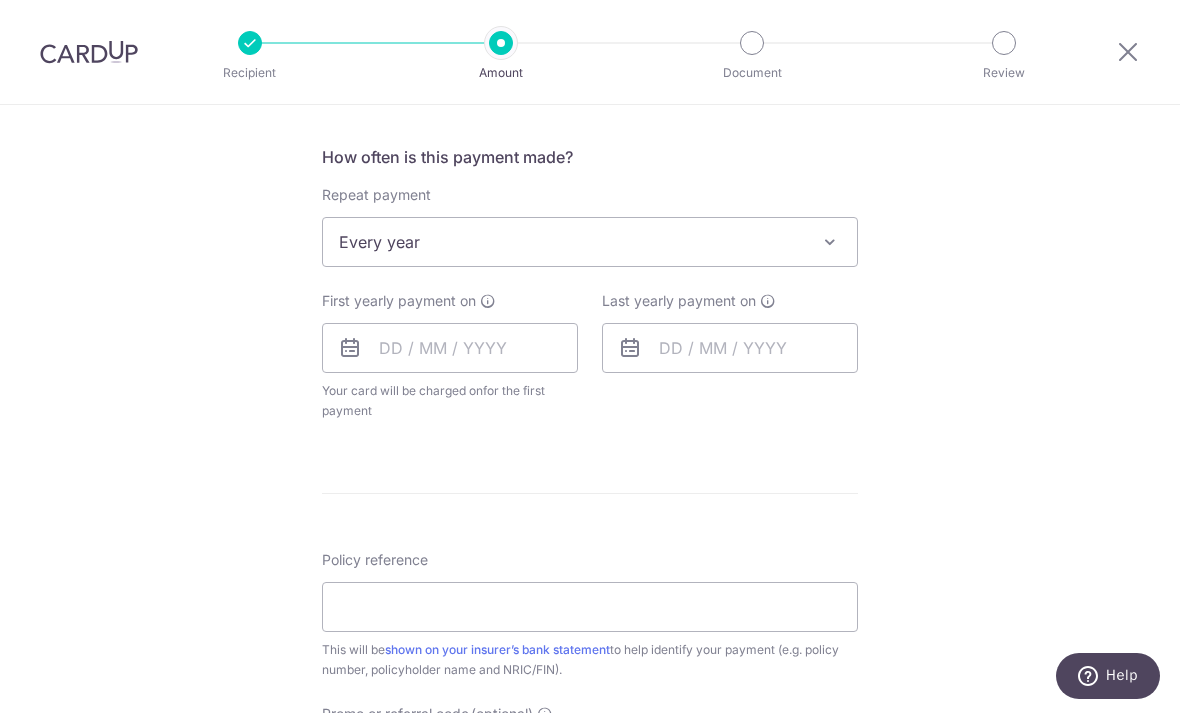 scroll, scrollTop: 741, scrollLeft: 0, axis: vertical 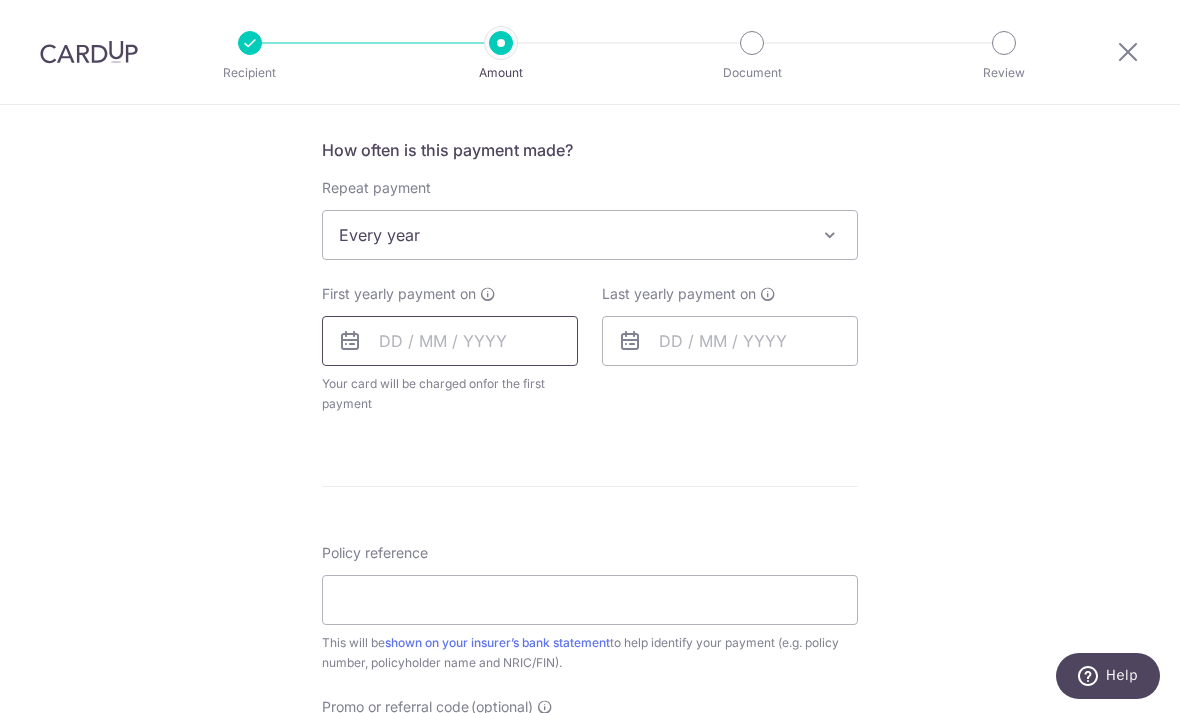 click at bounding box center (450, 341) 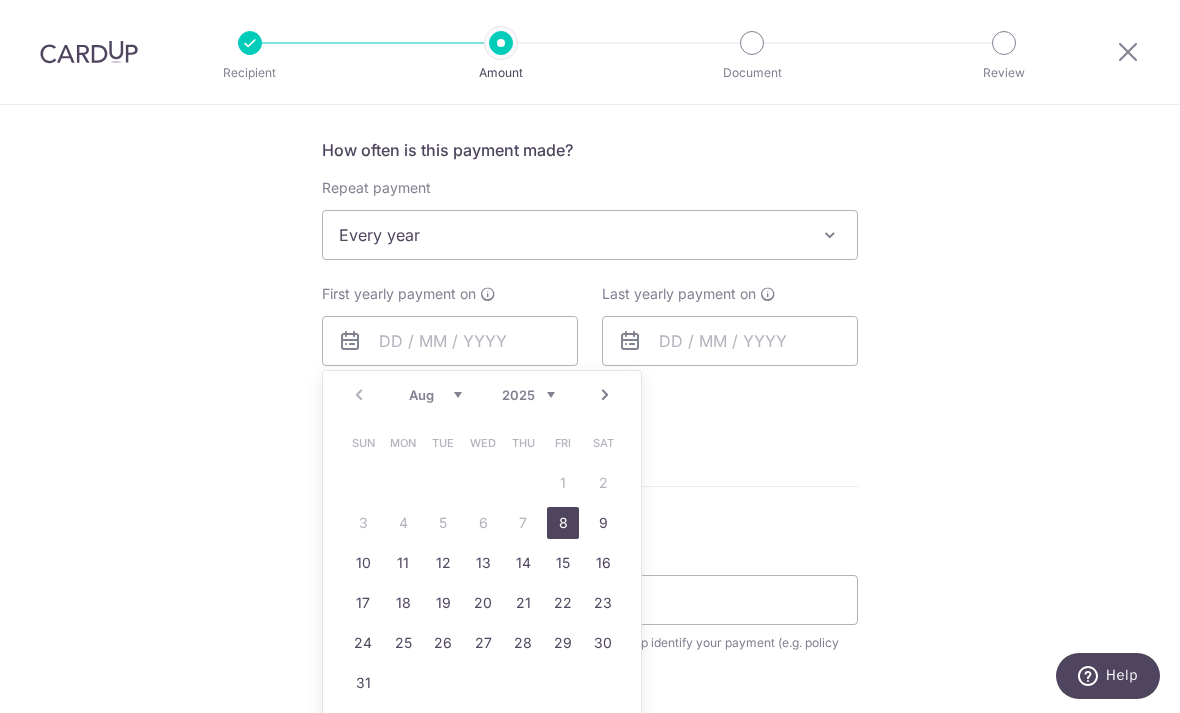 click on "Aug Sep Oct Nov Dec" at bounding box center [435, 395] 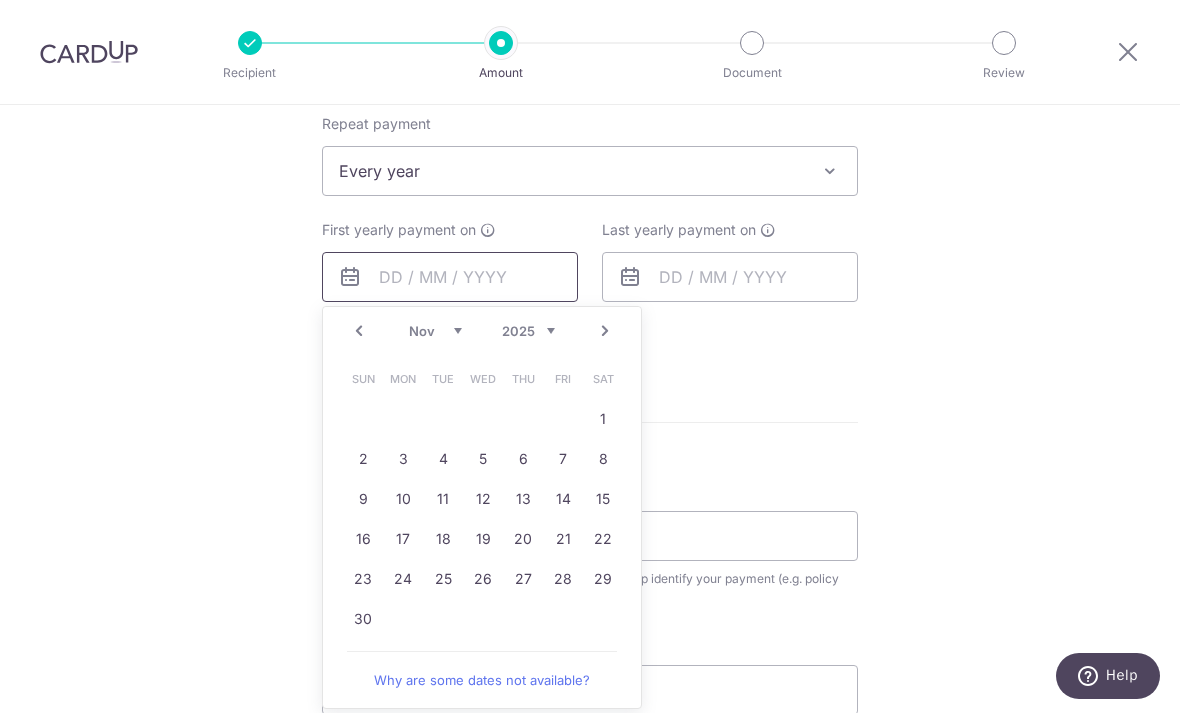 scroll, scrollTop: 810, scrollLeft: 0, axis: vertical 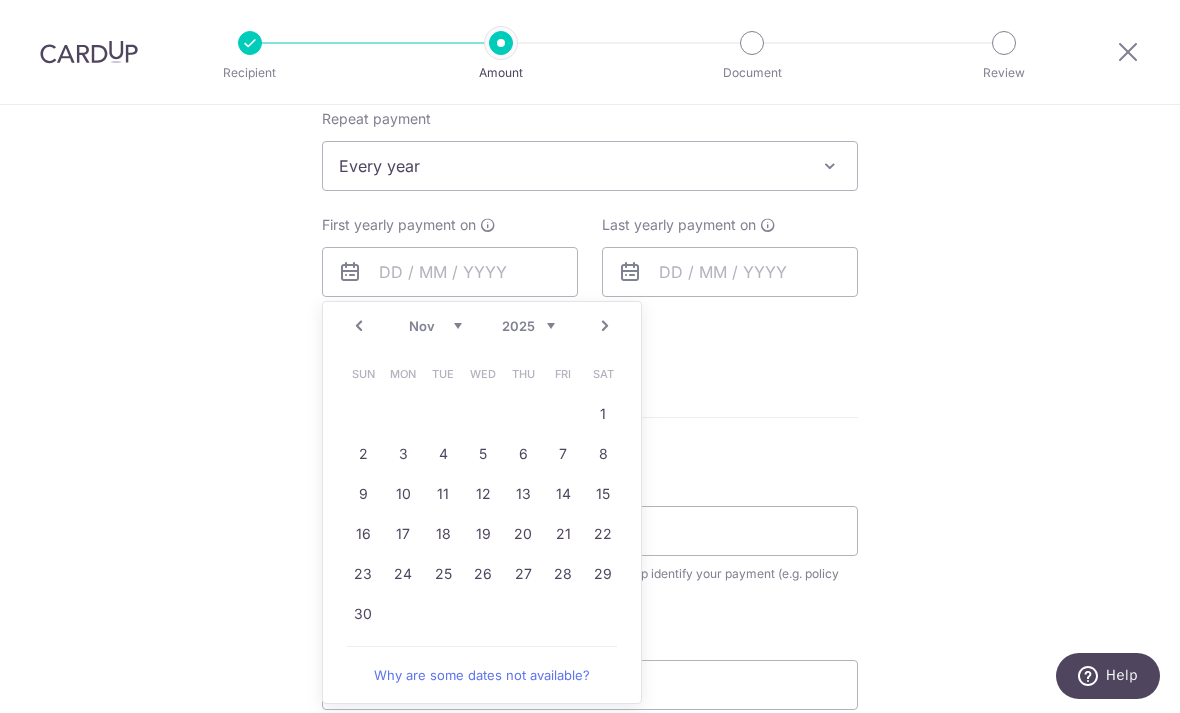 click on "2025 2026 2027 2028 2029 2030 2031 2032 2033 2034 2035" at bounding box center [528, 326] 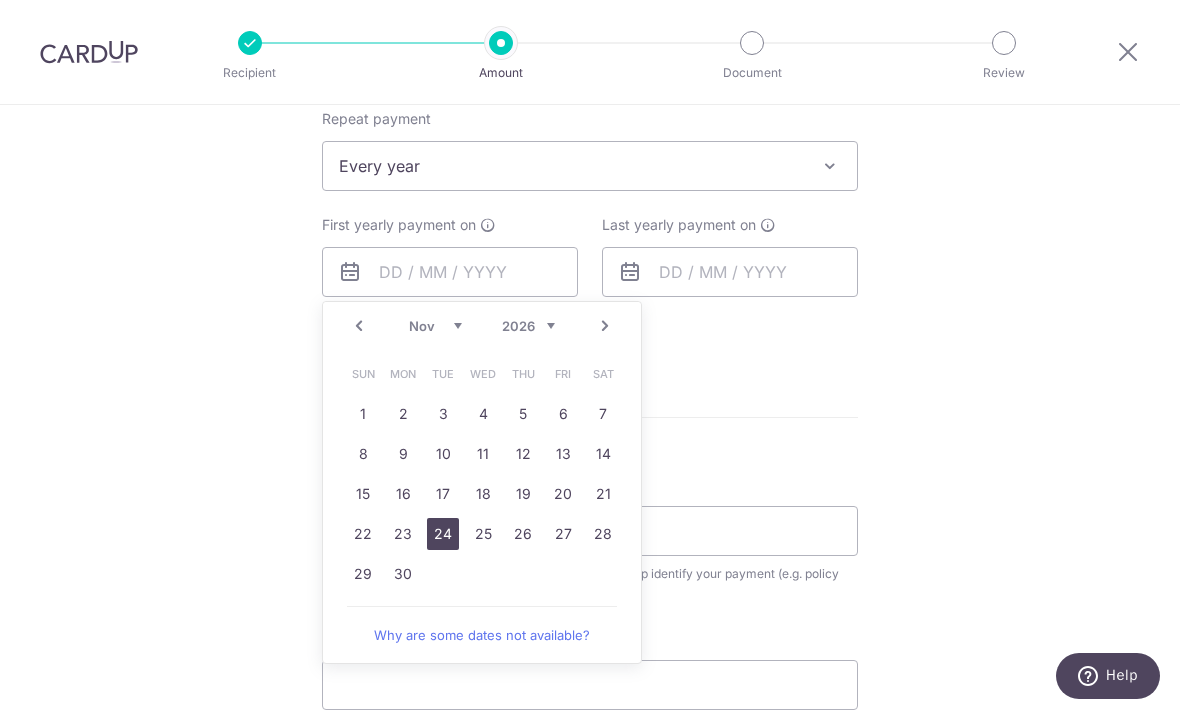 click on "24" at bounding box center (443, 534) 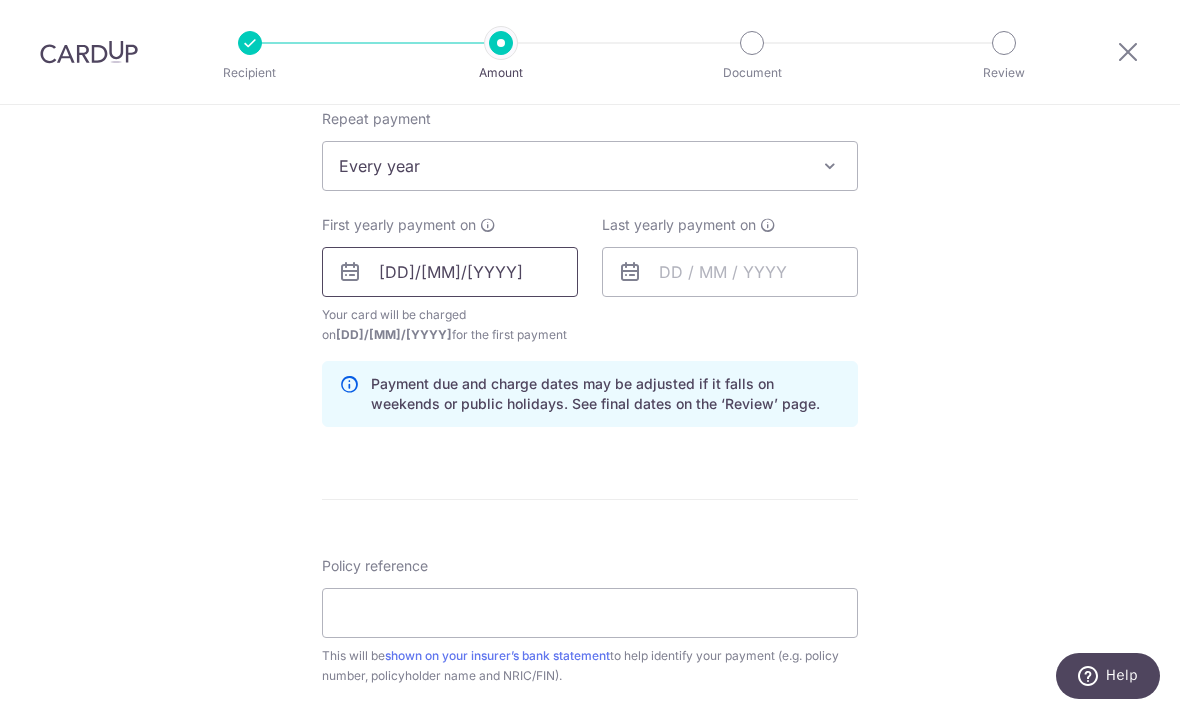 click on "24/11/2026" at bounding box center (450, 272) 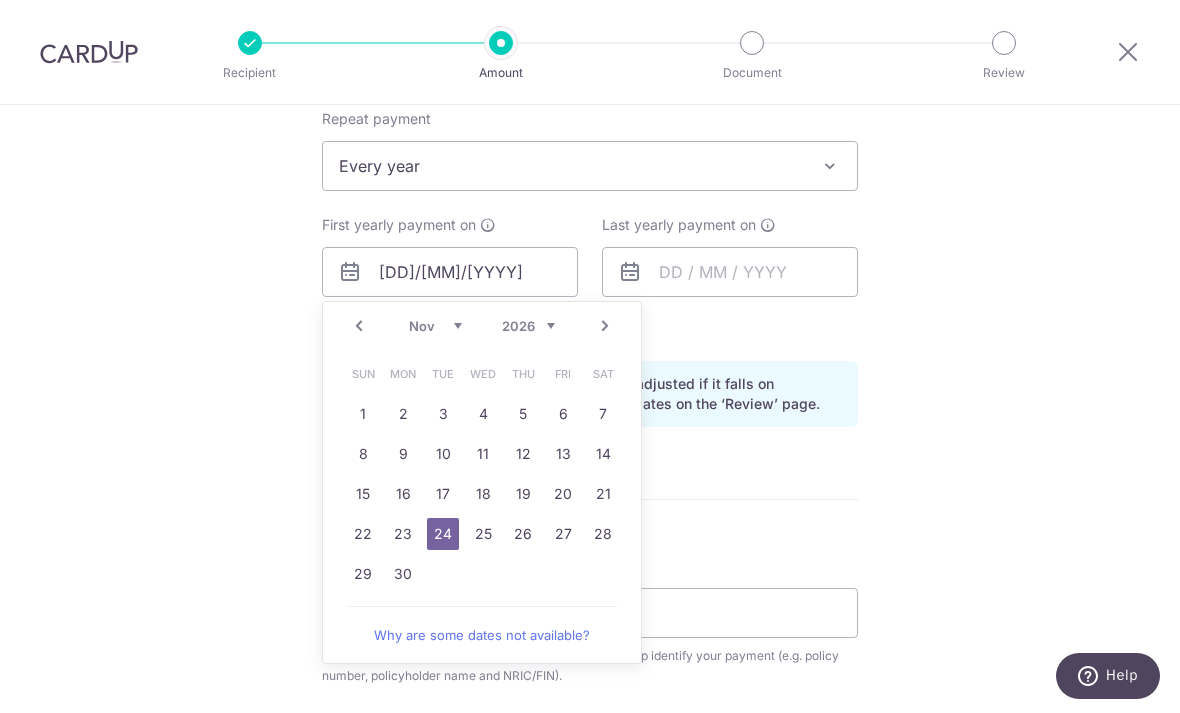 click on "Jan Feb Mar Apr May Jun Jul Aug Sep Oct Nov Dec" at bounding box center [435, 326] 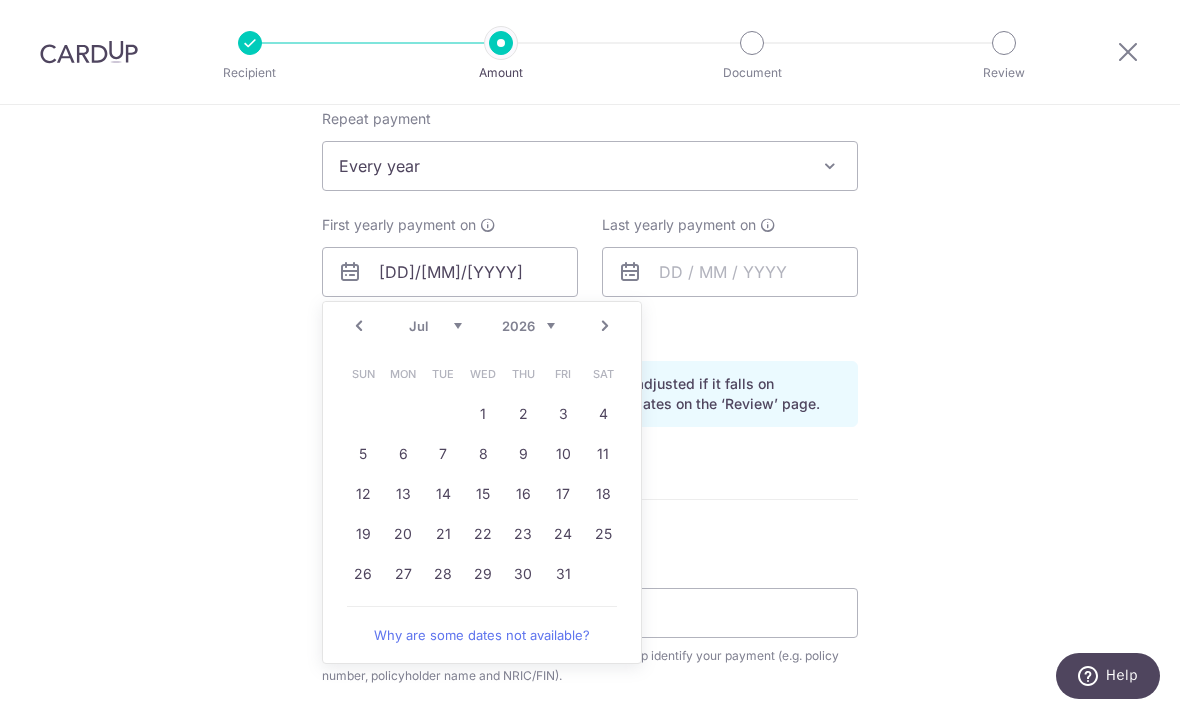 click on "24" at bounding box center (563, 534) 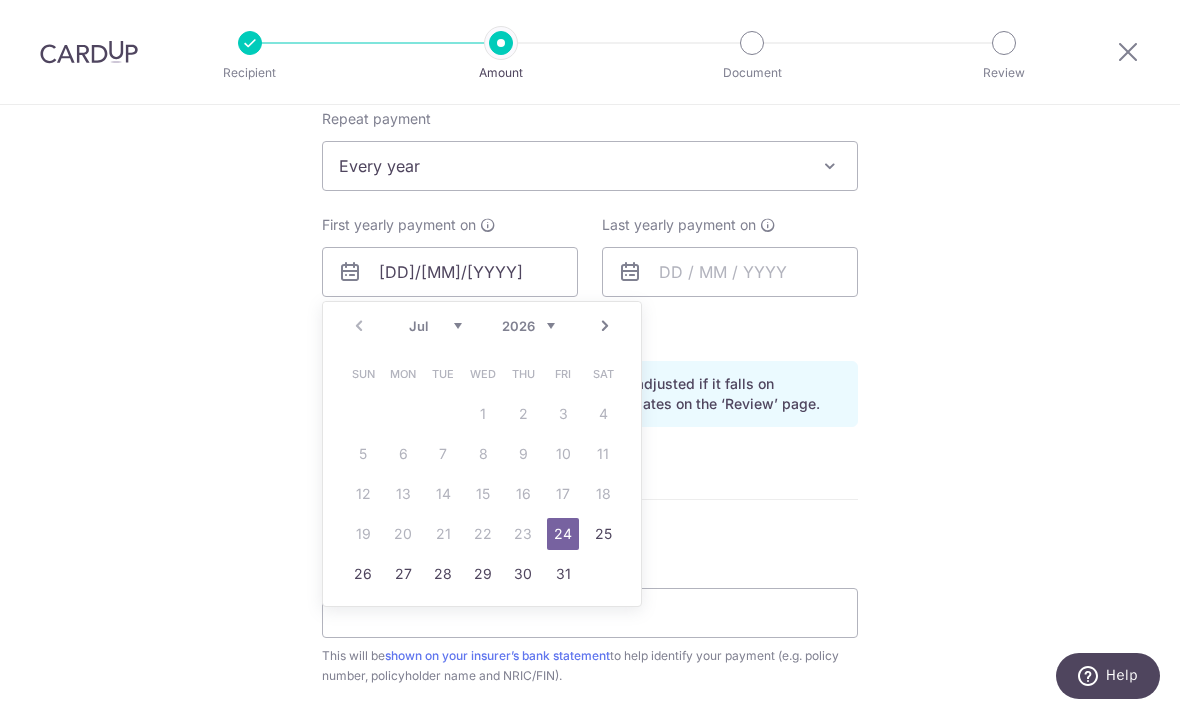 type on "24/07/2026" 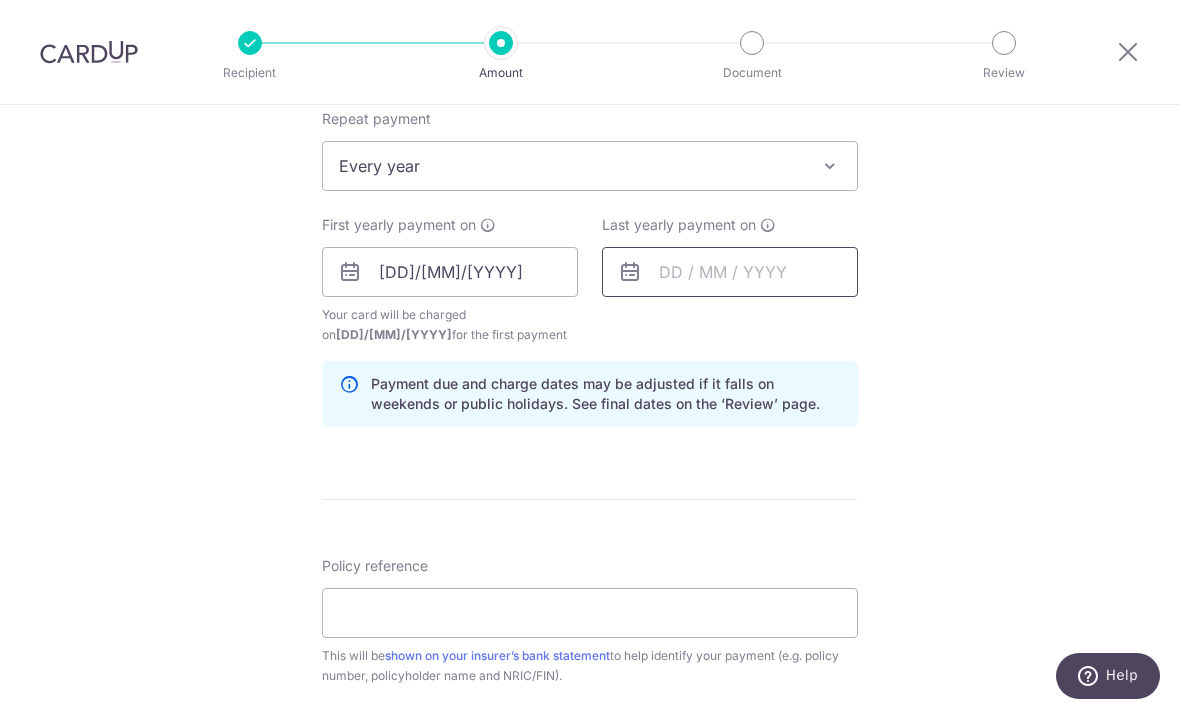 click at bounding box center [730, 272] 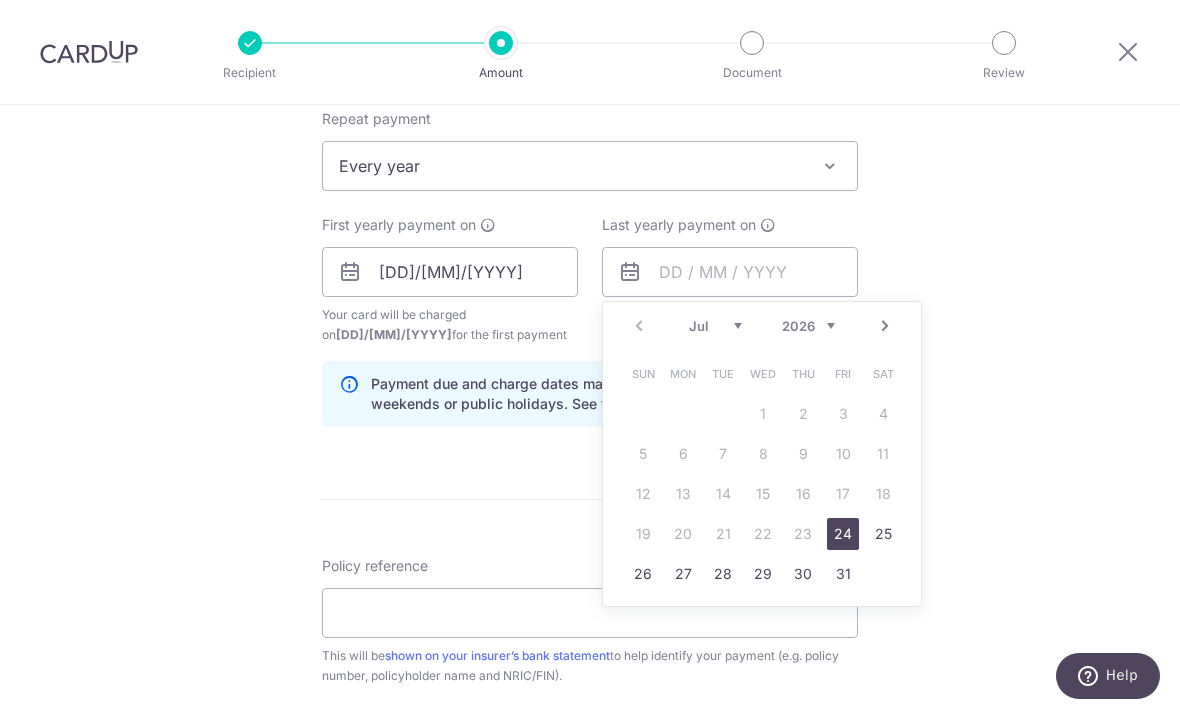 click on "2026 2027 2028 2029 2030 2031 2032 2033 2034 2035" at bounding box center (808, 326) 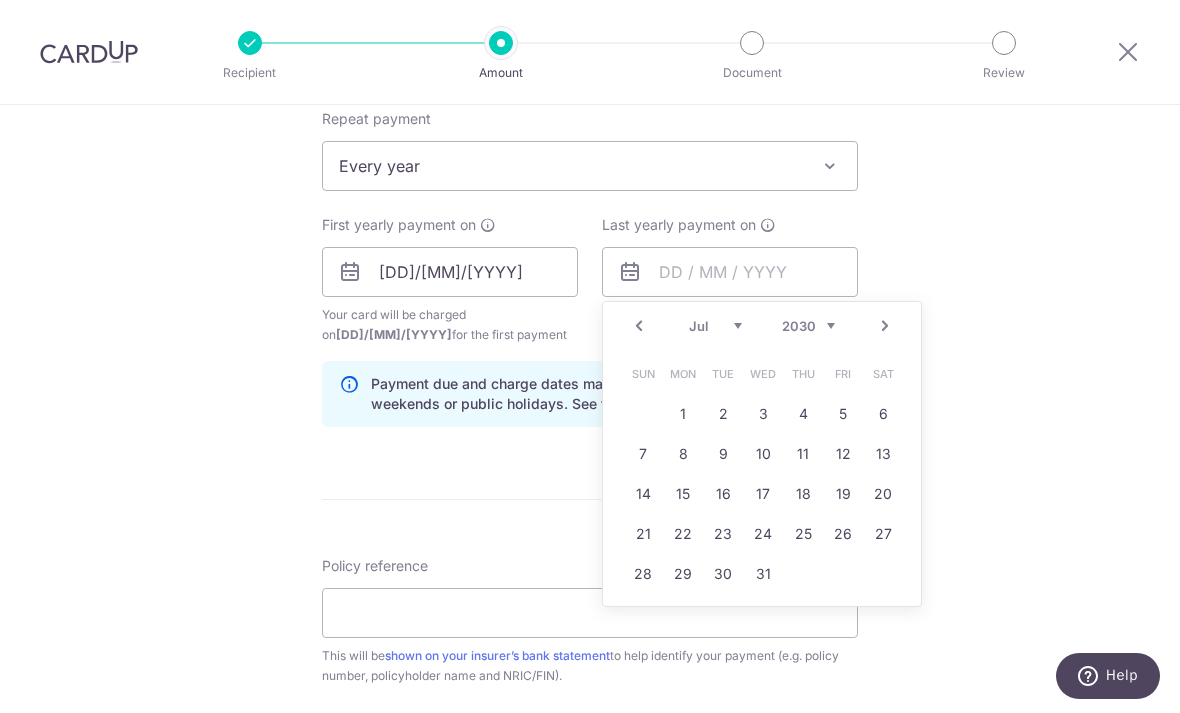 click on "24" at bounding box center (763, 534) 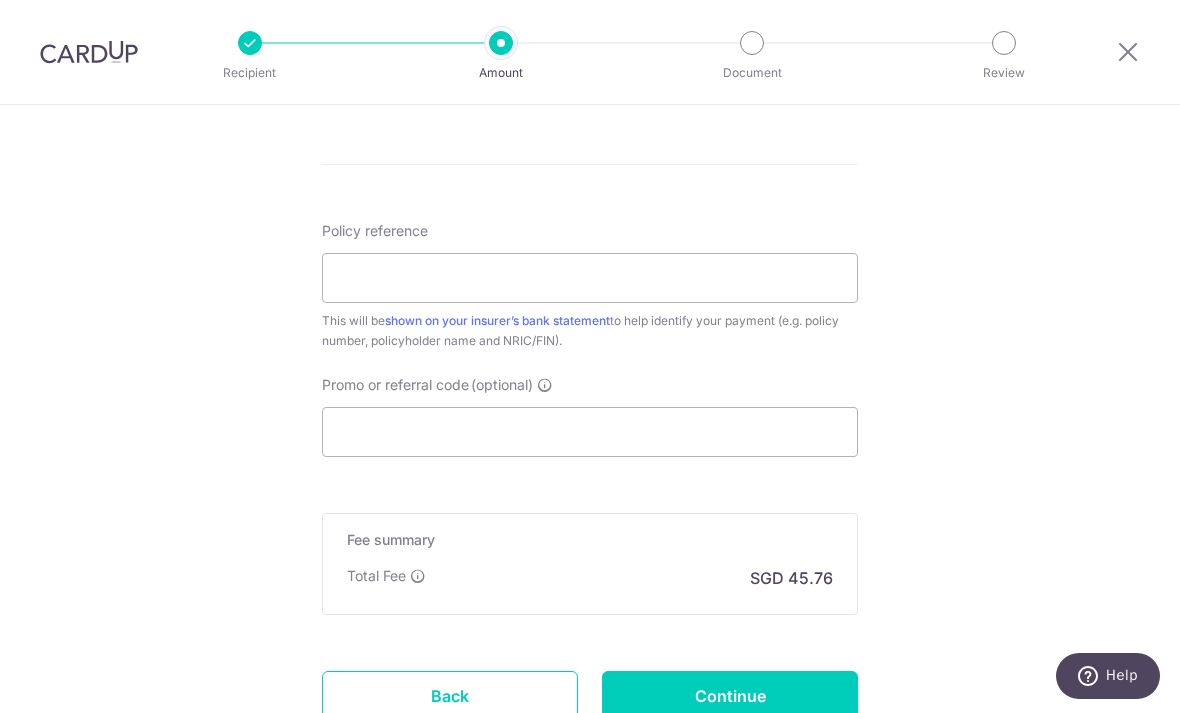 scroll, scrollTop: 1149, scrollLeft: 0, axis: vertical 